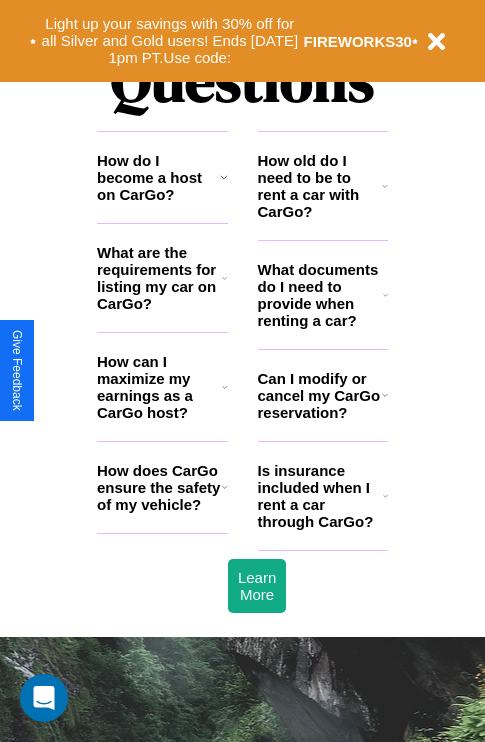 scroll, scrollTop: 2423, scrollLeft: 0, axis: vertical 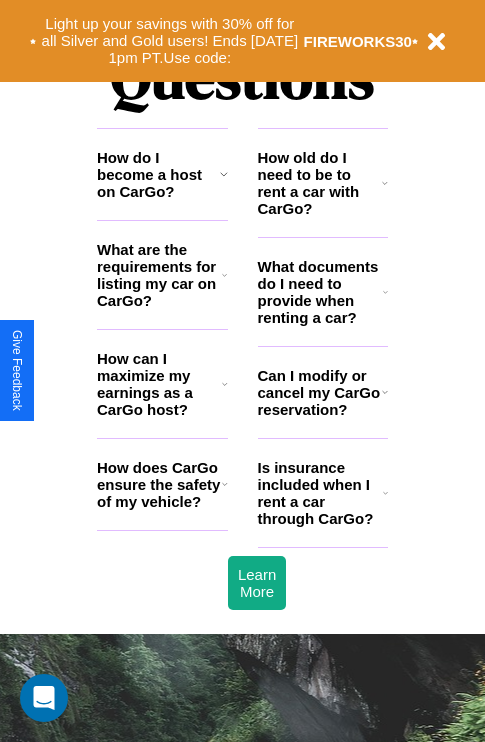 click on "How do I become a host on CarGo?" at bounding box center (158, 174) 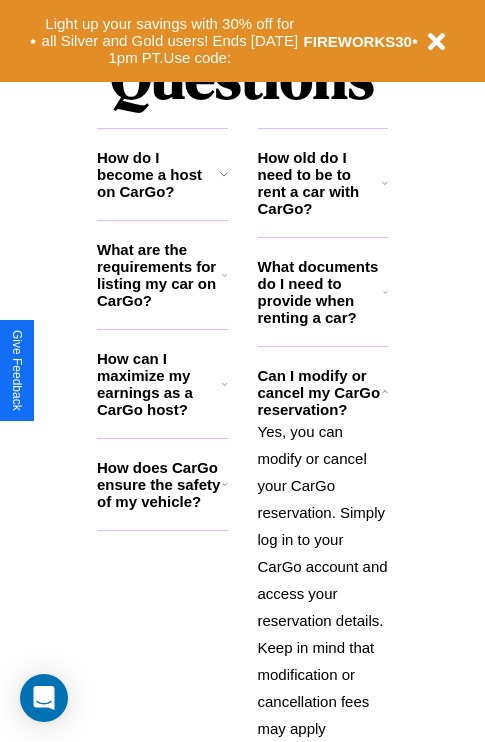 click 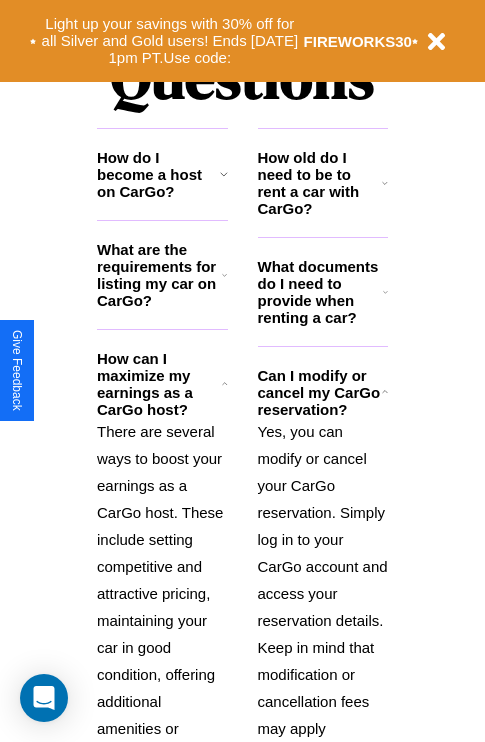 click on "Yes, you can modify or cancel your CarGo reservation. Simply log in to your CarGo account and access your reservation details. Keep in mind that modification or cancellation fees may apply depending on the timing and terms of the reservation." at bounding box center [323, 620] 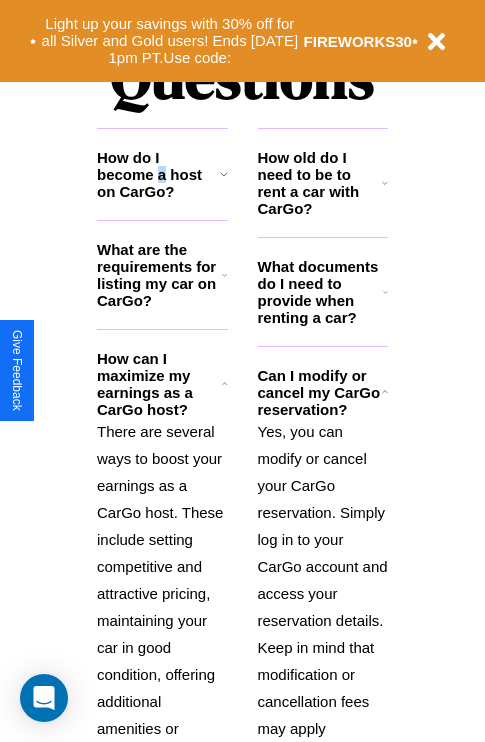 click on "How do I become a host on CarGo?" at bounding box center (158, 174) 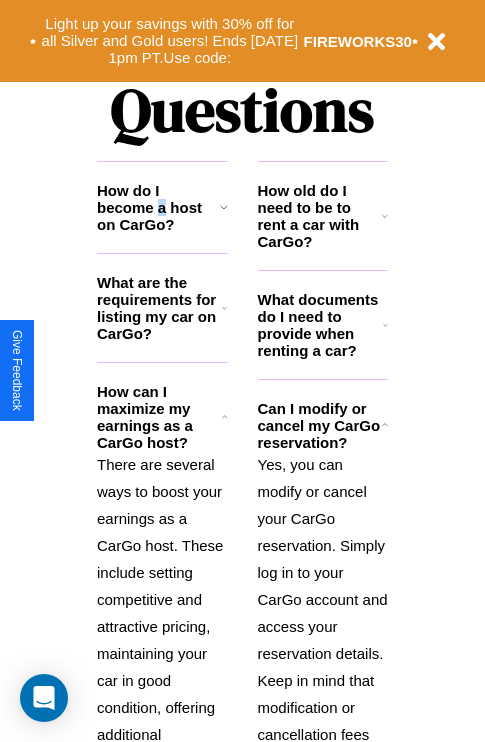 scroll, scrollTop: 1947, scrollLeft: 0, axis: vertical 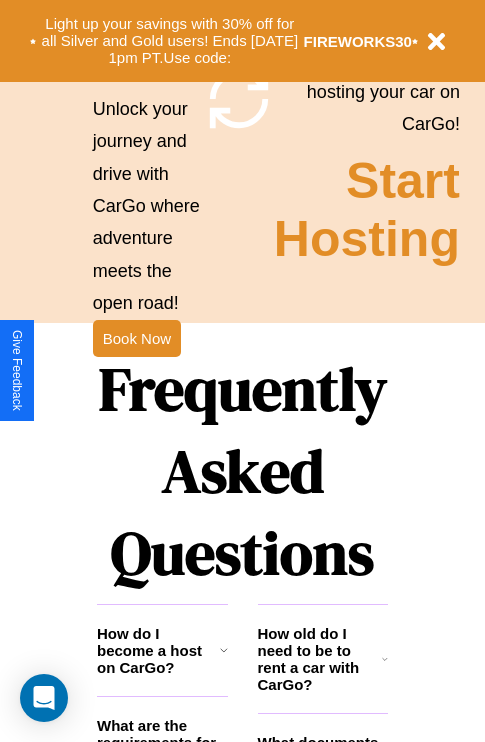 click on "Frequently Asked Questions" at bounding box center [242, 471] 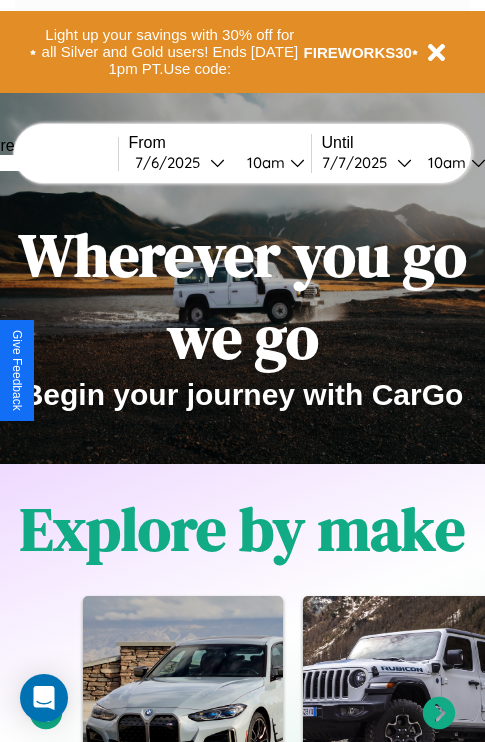 scroll, scrollTop: 0, scrollLeft: 0, axis: both 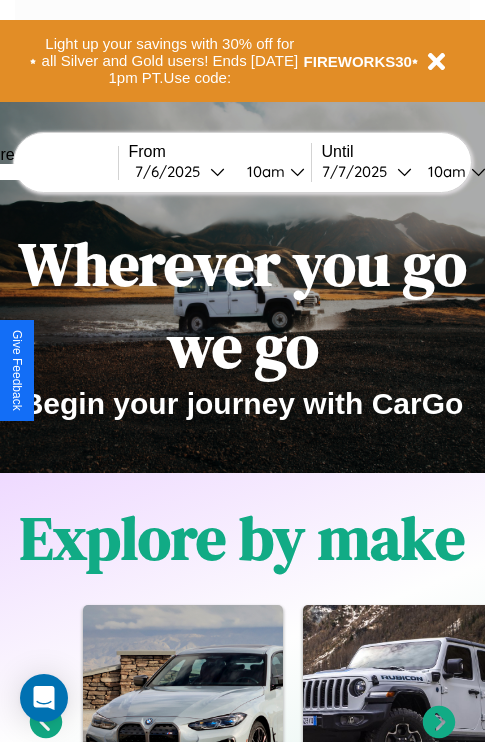 click at bounding box center (43, 172) 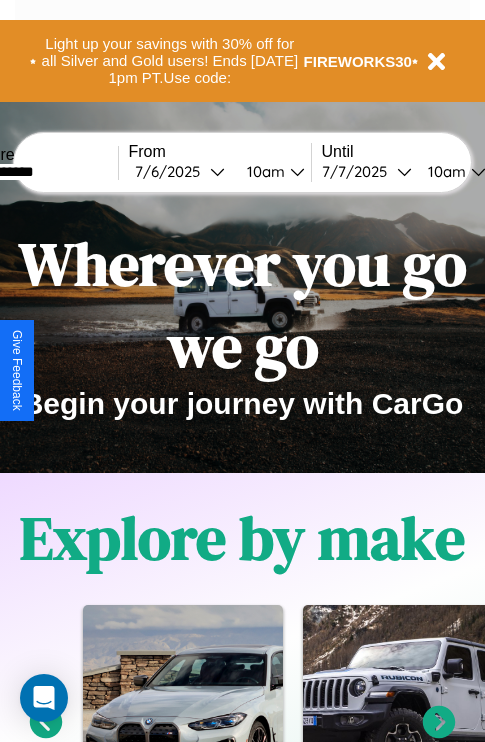 type on "**********" 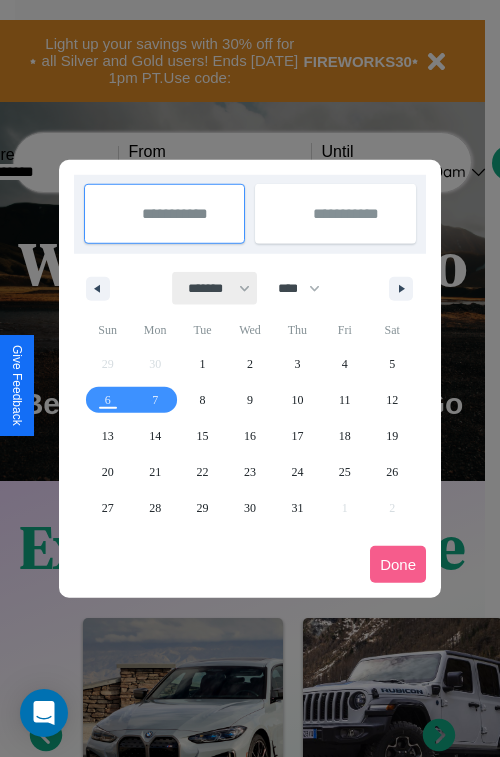 click on "******* ******** ***** ***** *** **** **** ****** ********* ******* ******** ********" at bounding box center (215, 288) 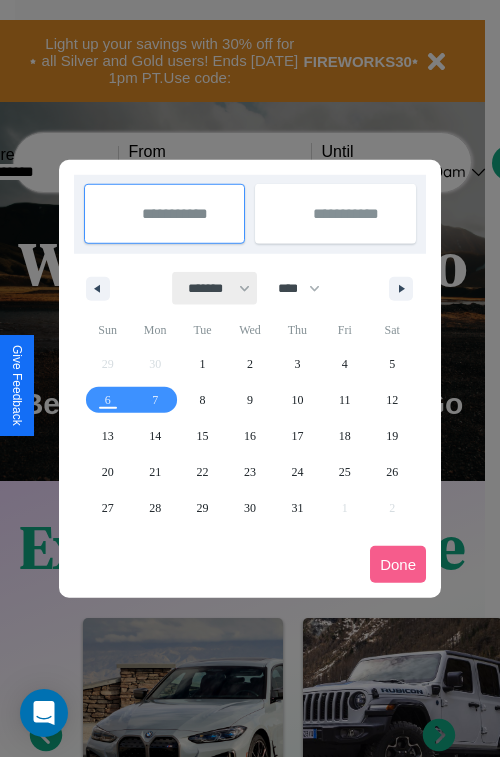 select on "*" 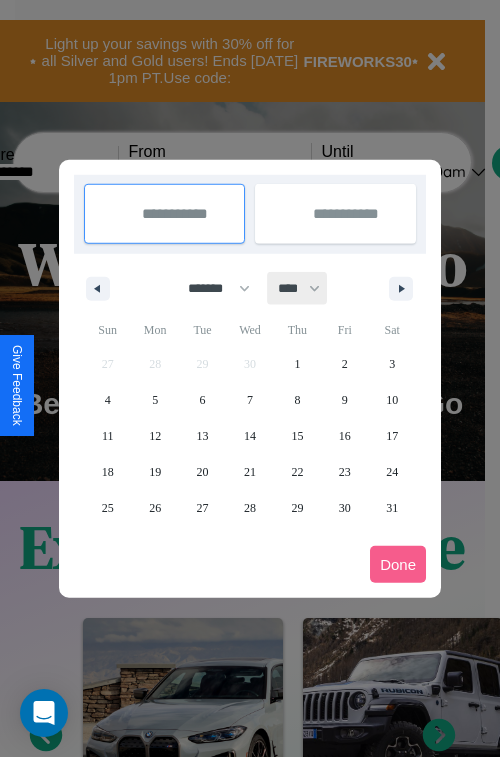 click on "**** **** **** **** **** **** **** **** **** **** **** **** **** **** **** **** **** **** **** **** **** **** **** **** **** **** **** **** **** **** **** **** **** **** **** **** **** **** **** **** **** **** **** **** **** **** **** **** **** **** **** **** **** **** **** **** **** **** **** **** **** **** **** **** **** **** **** **** **** **** **** **** **** **** **** **** **** **** **** **** **** **** **** **** **** **** **** **** **** **** **** **** **** **** **** **** **** **** **** **** **** **** **** **** **** **** **** **** **** **** **** **** **** **** **** **** **** **** **** **** ****" at bounding box center [298, 288] 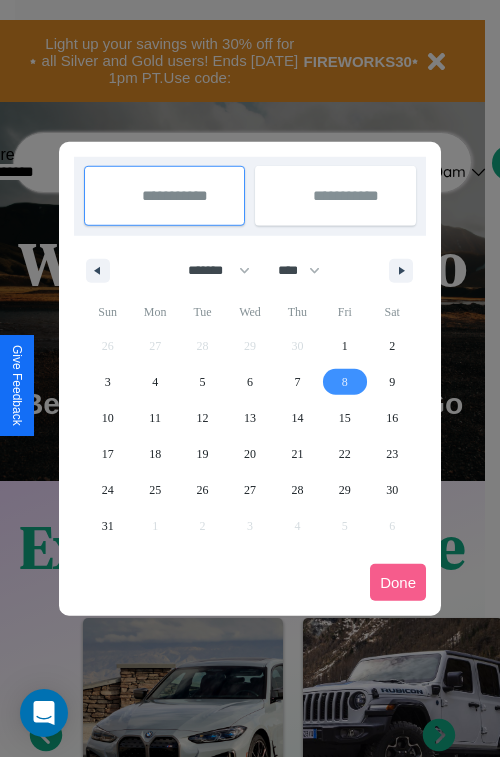 click on "8" at bounding box center [345, 382] 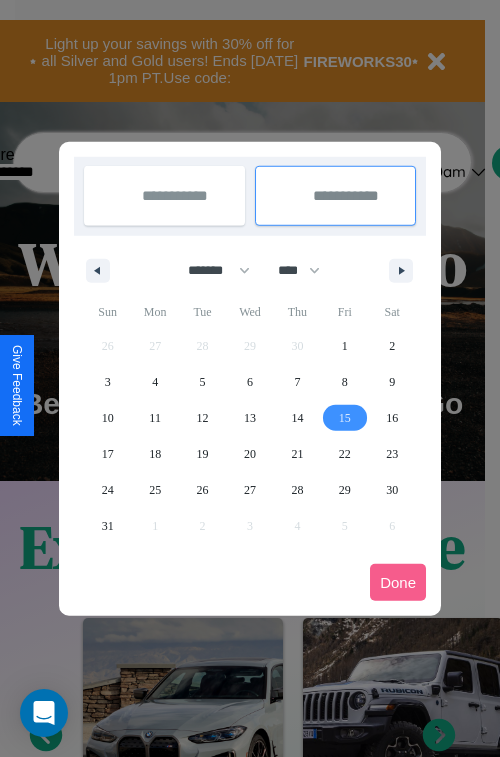 click on "15" at bounding box center [345, 418] 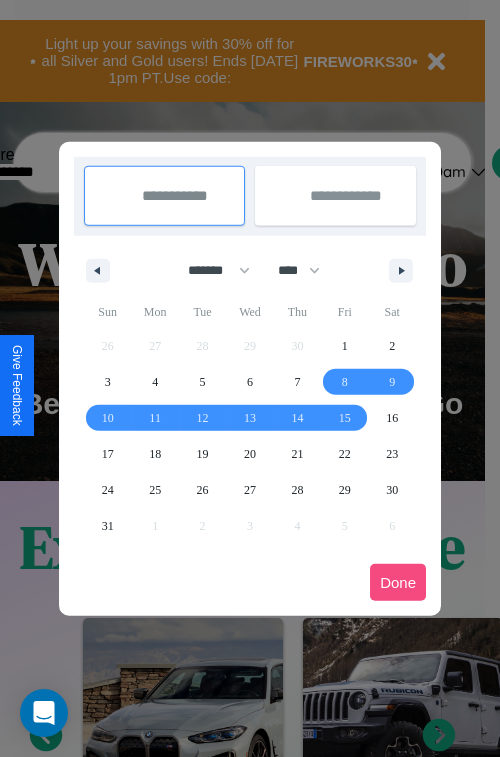 click on "Done" at bounding box center [398, 582] 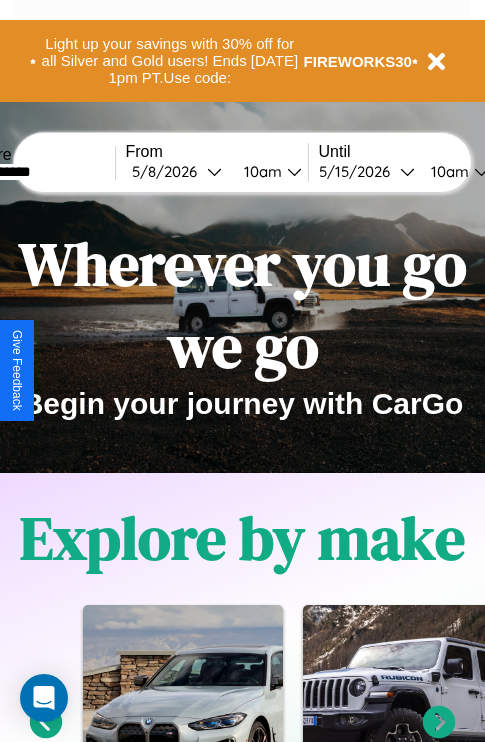 click on "10am" at bounding box center [260, 171] 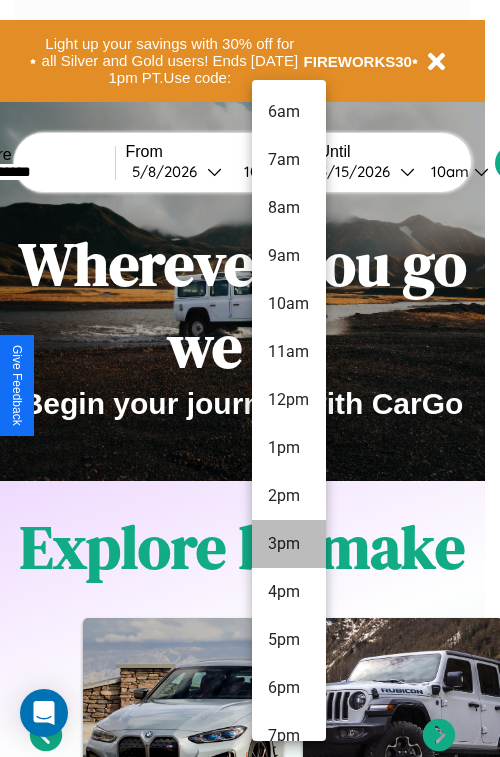click on "3pm" at bounding box center [289, 544] 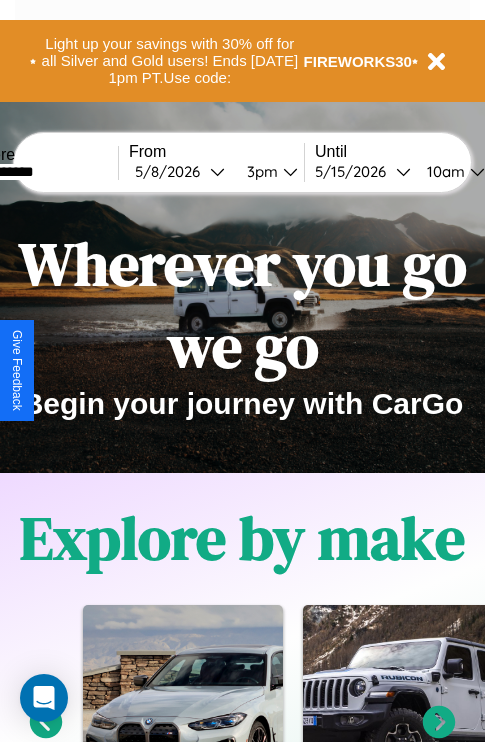 scroll, scrollTop: 0, scrollLeft: 68, axis: horizontal 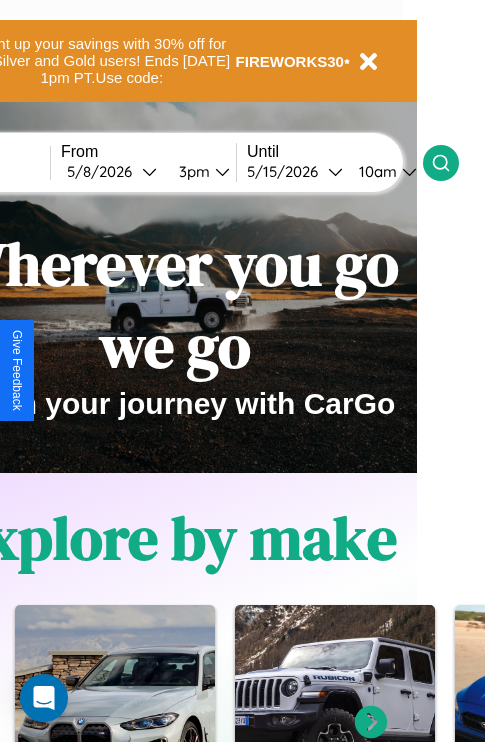 click 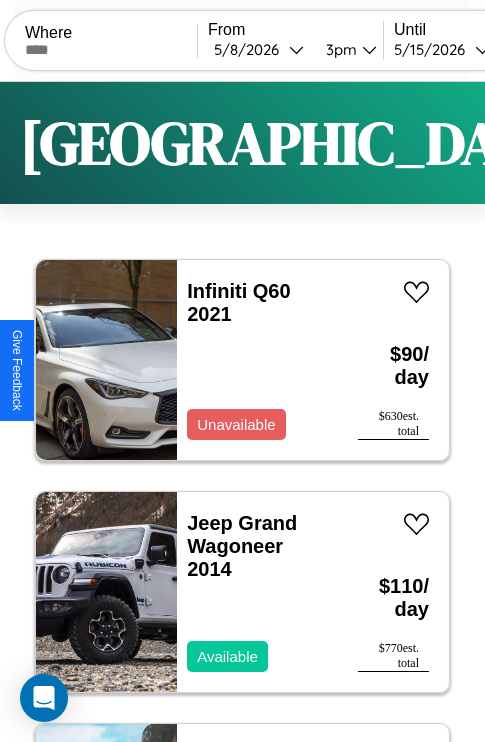 scroll, scrollTop: 66, scrollLeft: 0, axis: vertical 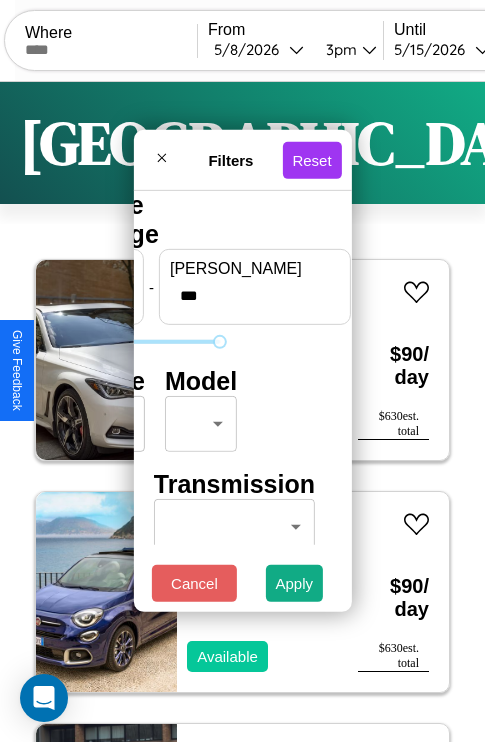 type on "***" 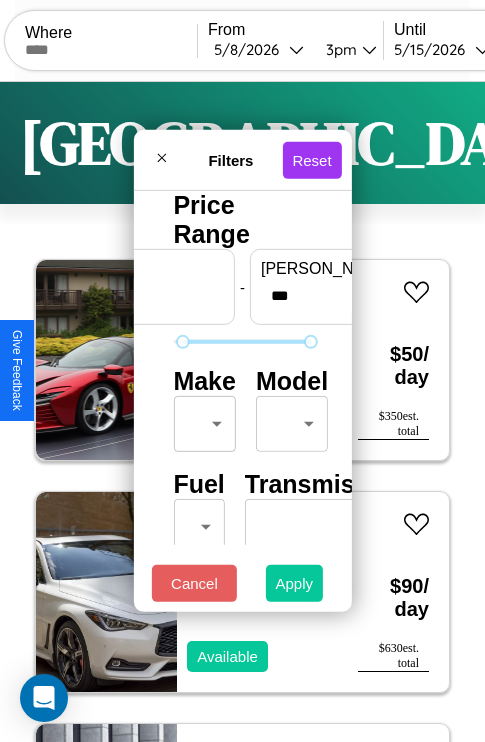 type on "**" 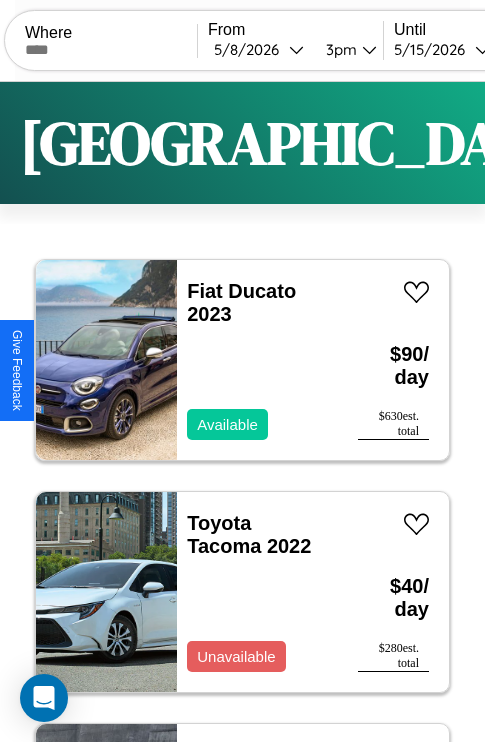 scroll, scrollTop: 95, scrollLeft: 0, axis: vertical 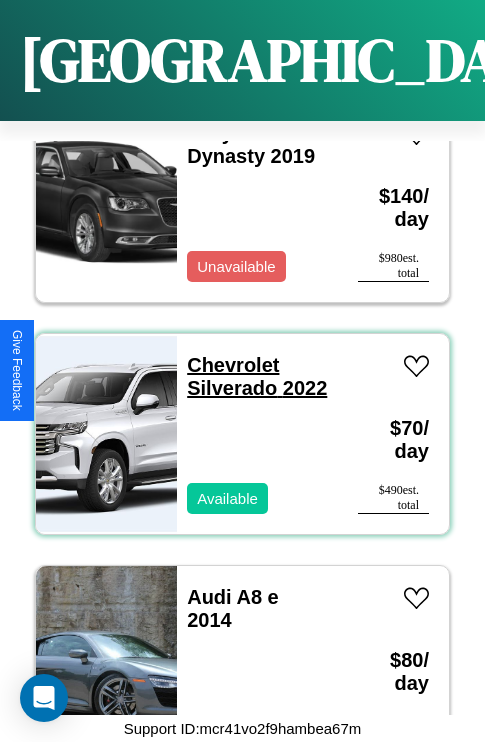 click on "Chevrolet   Silverado   2022" at bounding box center [257, 376] 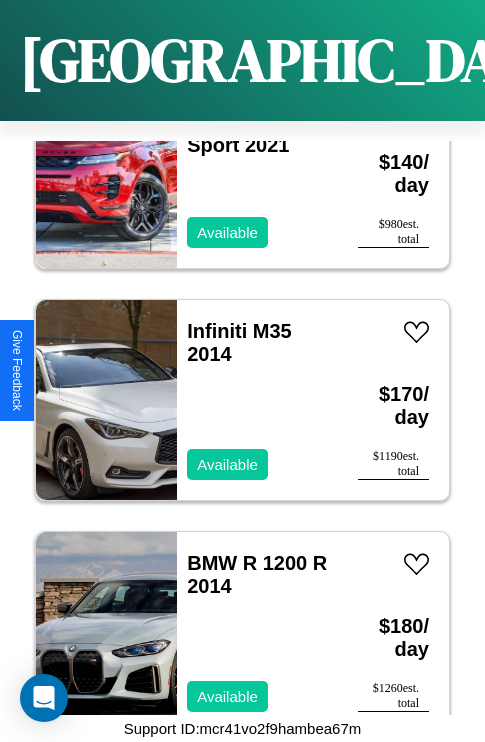 scroll, scrollTop: 2163, scrollLeft: 0, axis: vertical 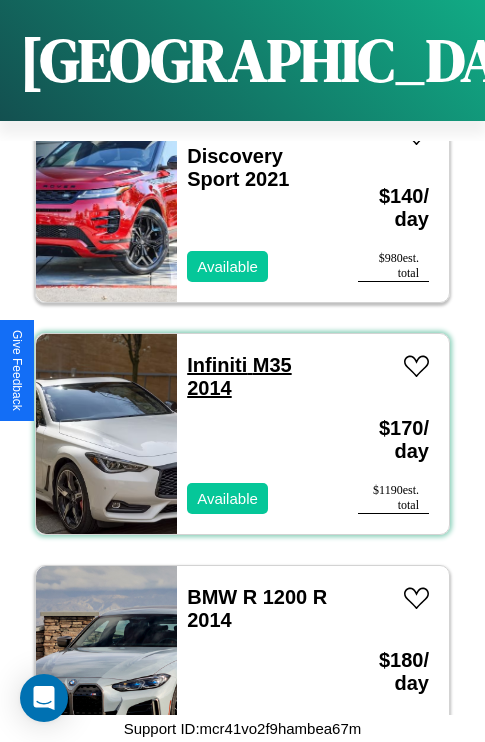 click on "Infiniti   M35   2014" at bounding box center [239, 376] 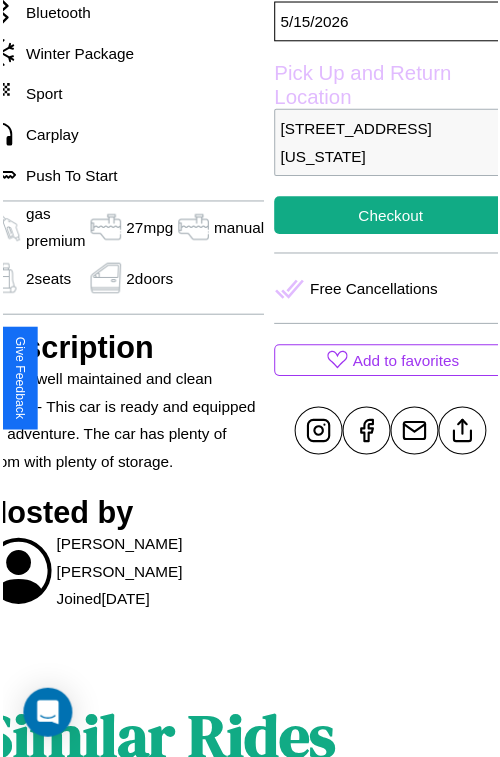 scroll, scrollTop: 576, scrollLeft: 91, axis: both 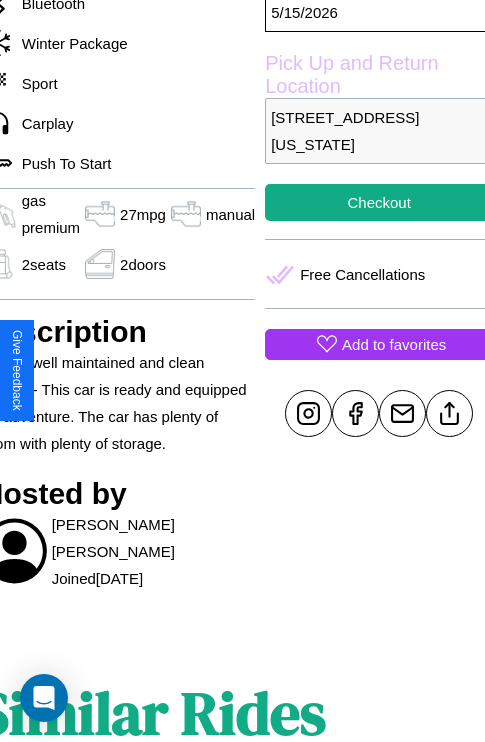 click on "Add to favorites" at bounding box center [394, 344] 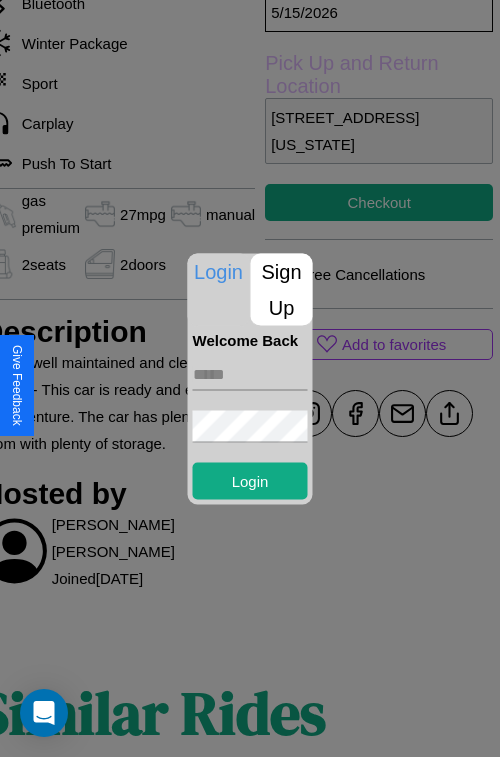 click on "Sign Up" at bounding box center [282, 289] 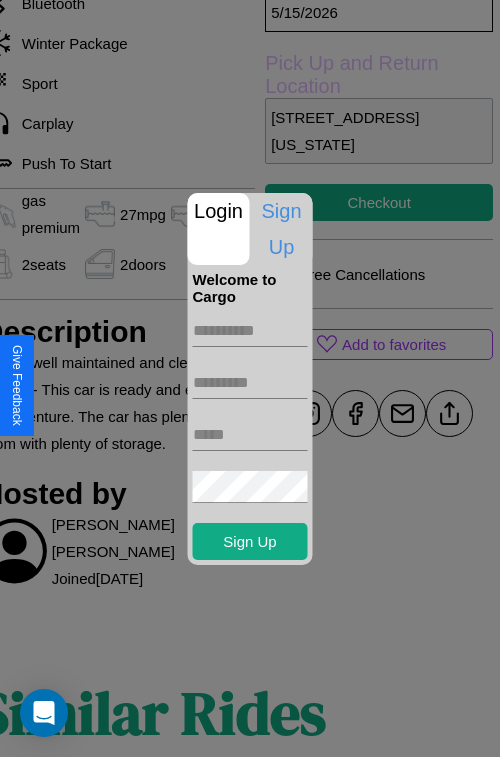 click at bounding box center (250, 331) 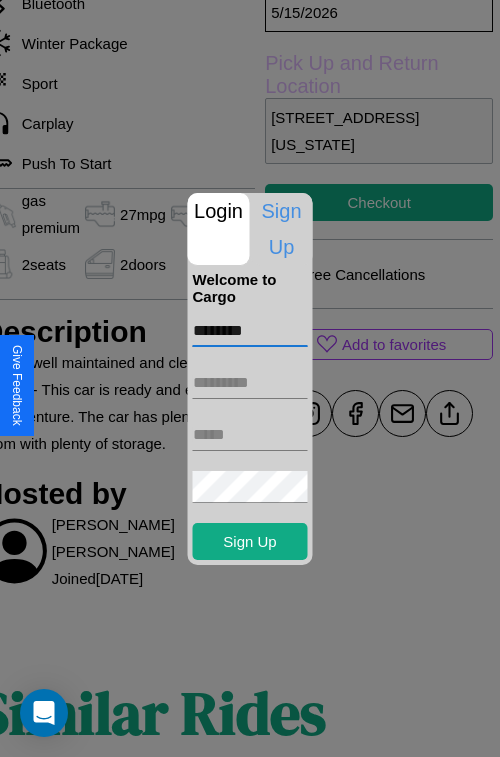 type on "********" 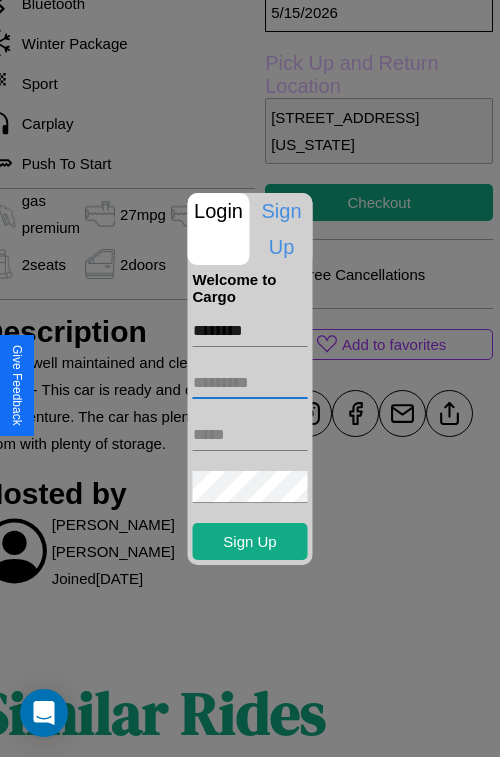 click at bounding box center [250, 383] 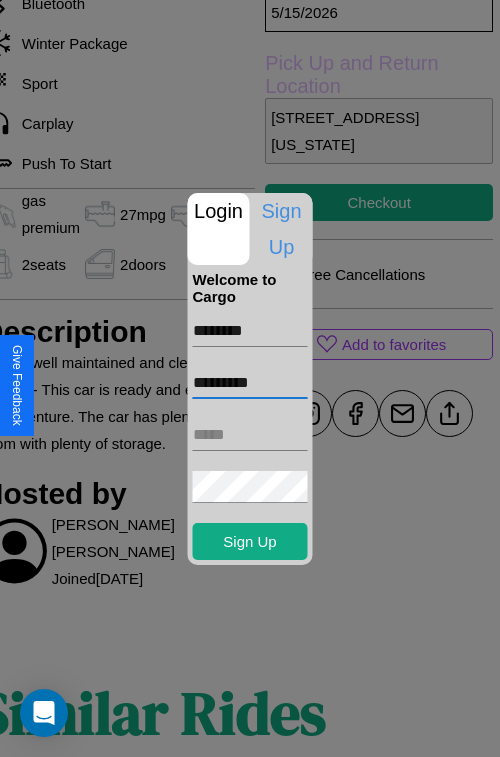 type on "*********" 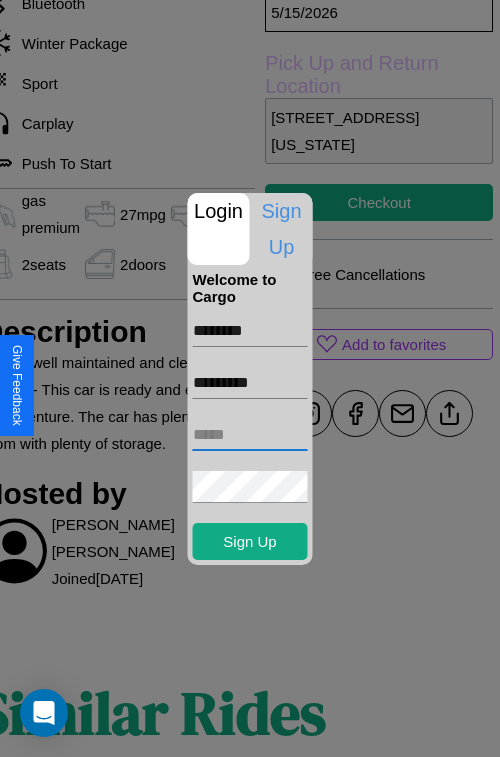 click at bounding box center (250, 435) 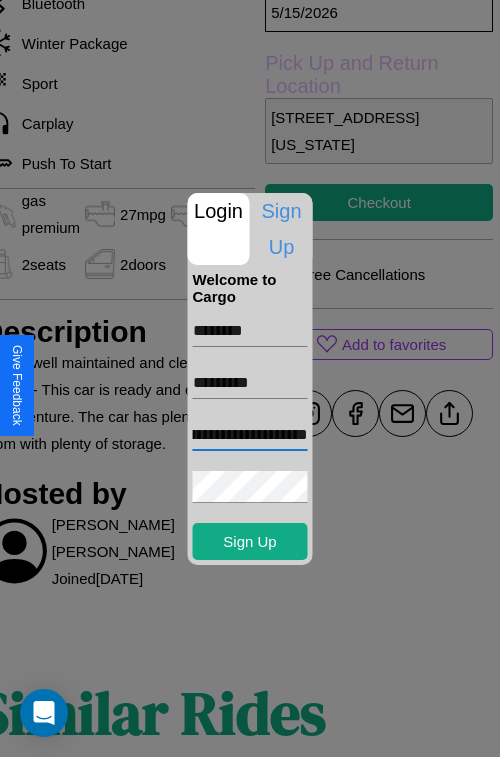 scroll, scrollTop: 0, scrollLeft: 121, axis: horizontal 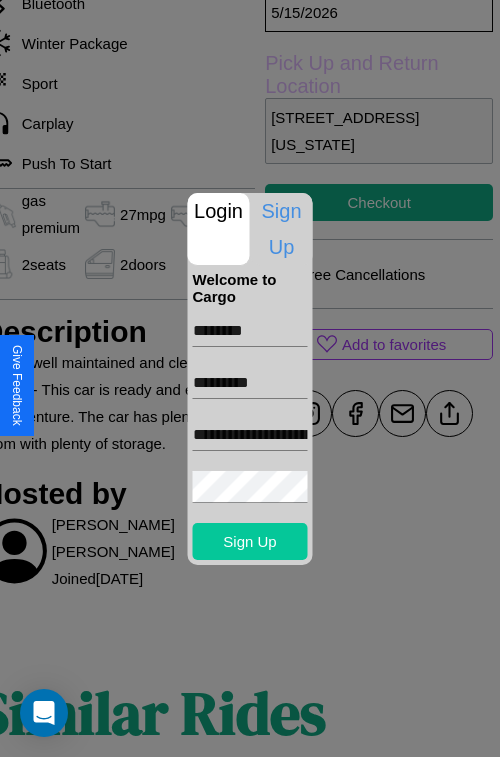 click on "Sign Up" at bounding box center (250, 541) 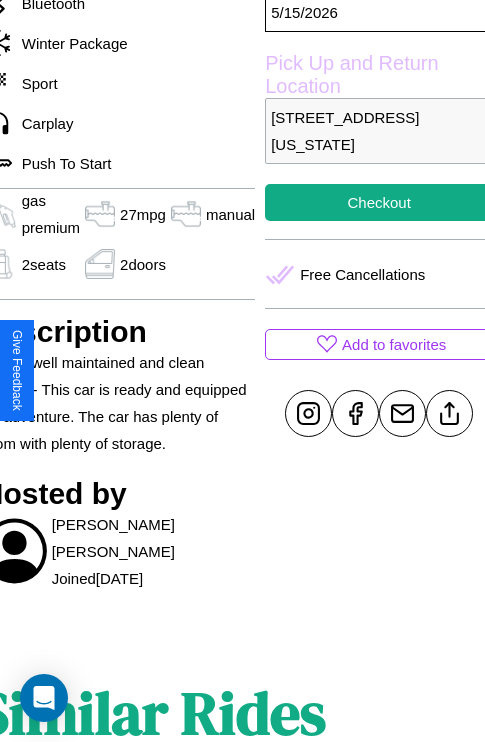 scroll, scrollTop: 576, scrollLeft: 91, axis: both 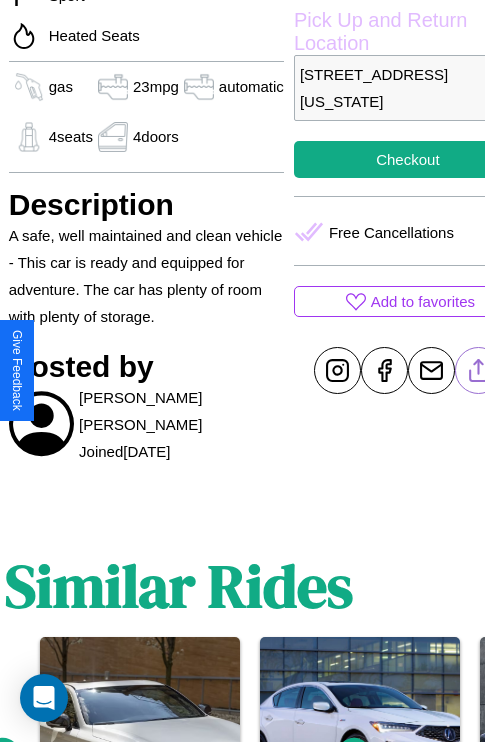 click 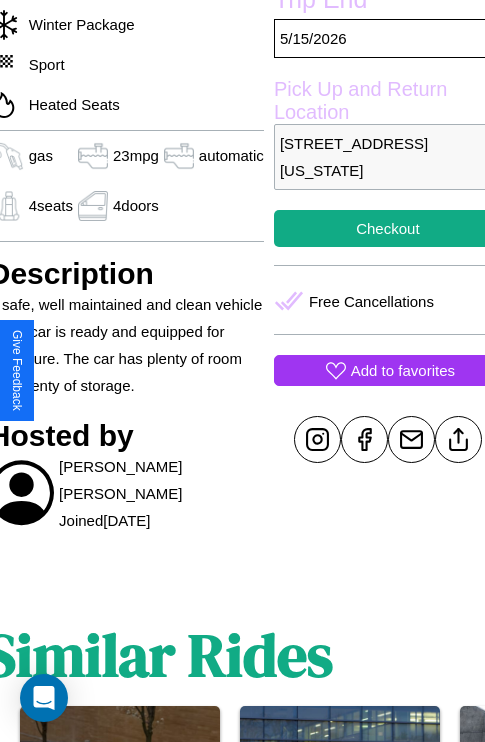 click on "Add to favorites" at bounding box center (403, 370) 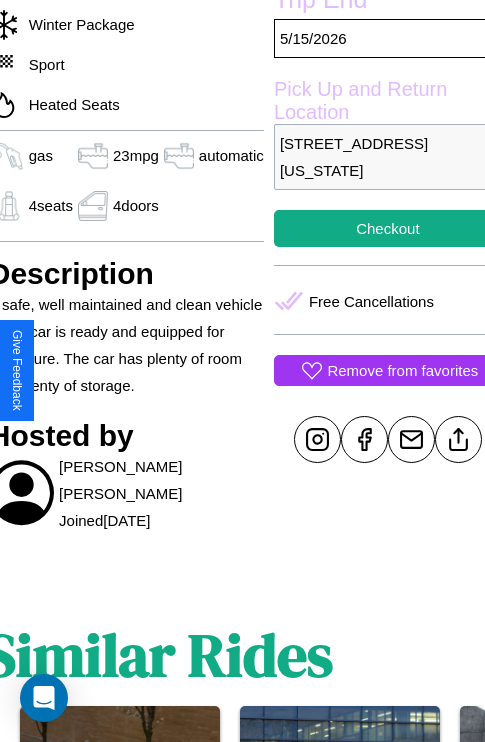 scroll, scrollTop: 408, scrollLeft: 84, axis: both 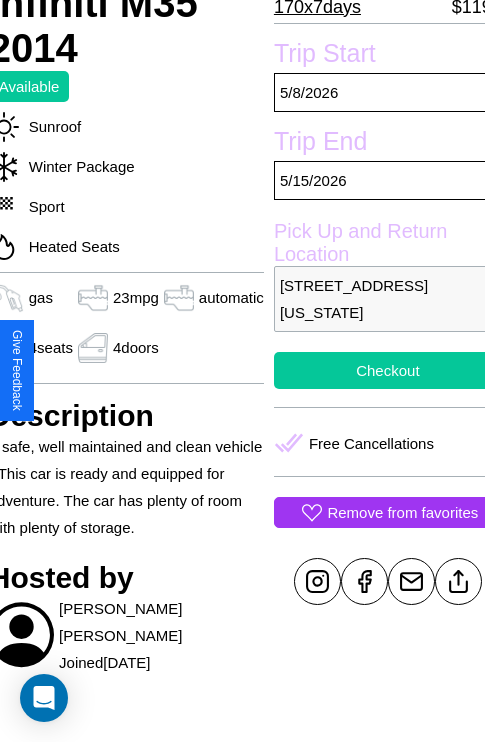 click on "Checkout" at bounding box center (388, 370) 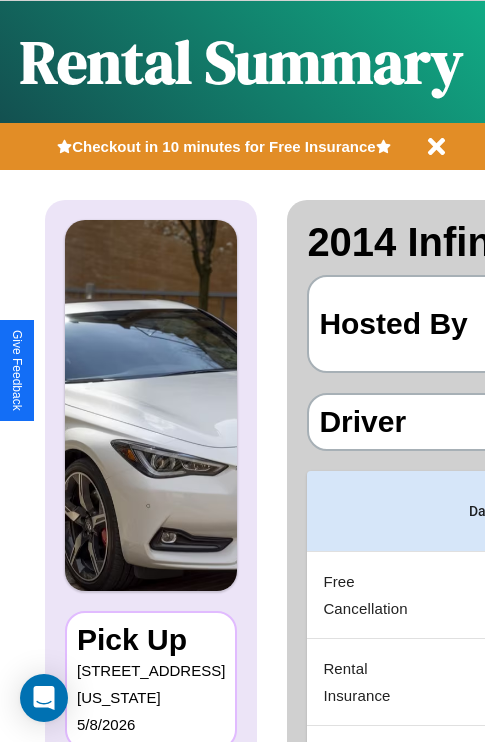 scroll, scrollTop: 0, scrollLeft: 378, axis: horizontal 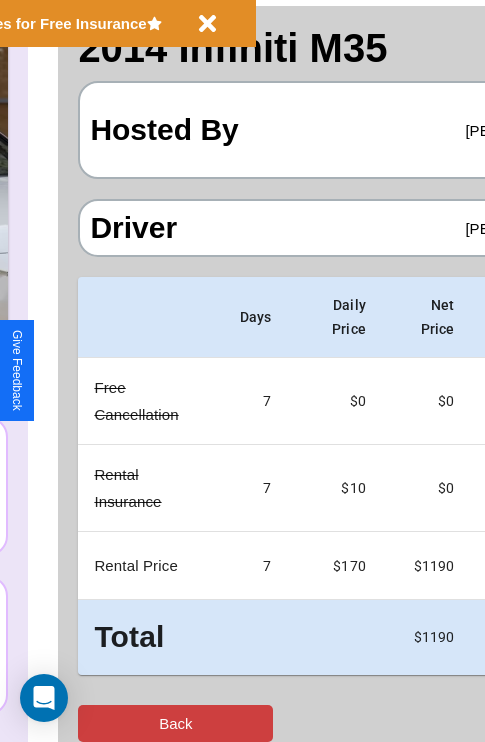 click on "Back" at bounding box center (175, 723) 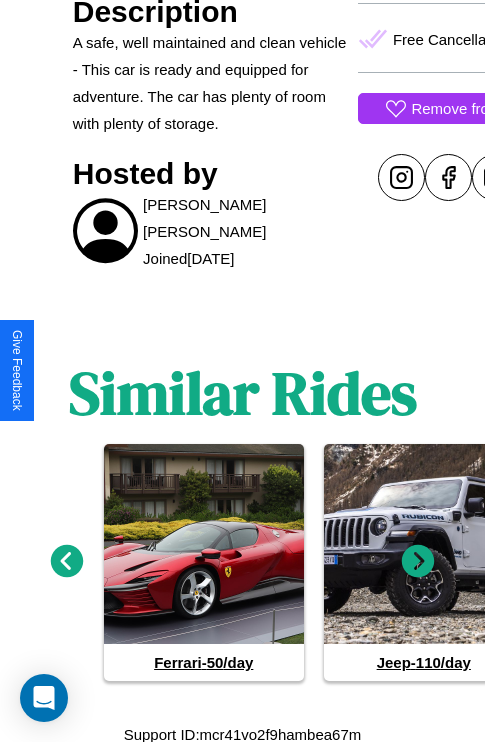 scroll, scrollTop: 817, scrollLeft: 0, axis: vertical 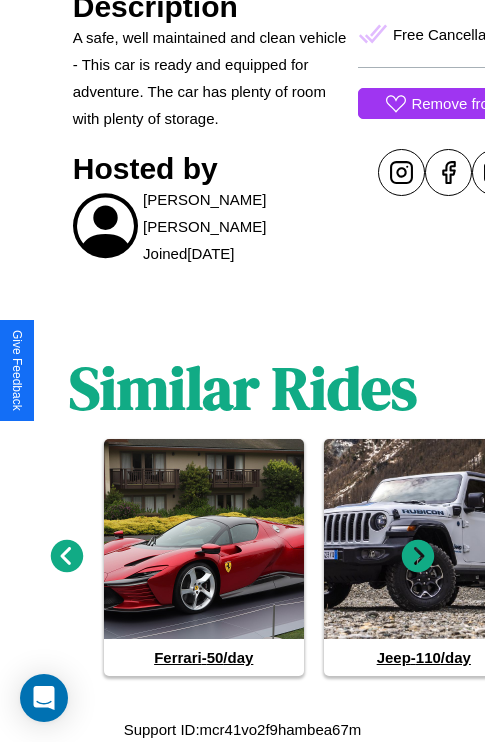 click 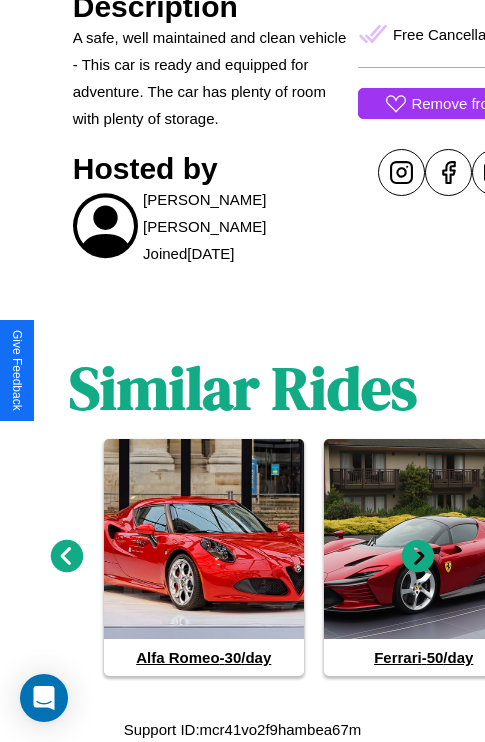 click 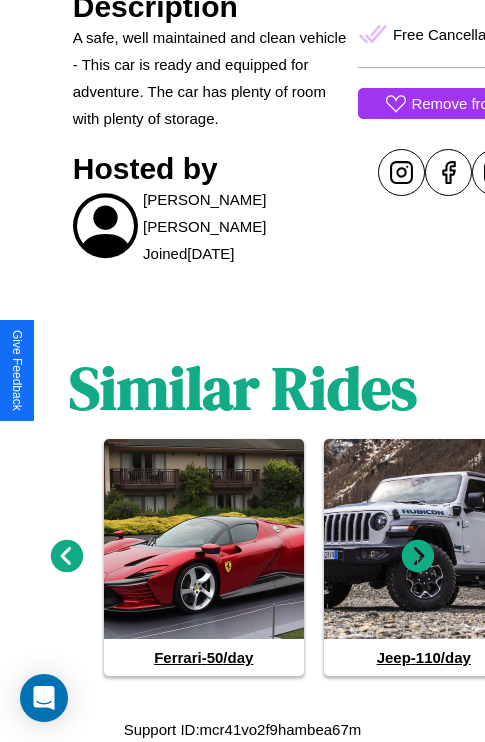 click 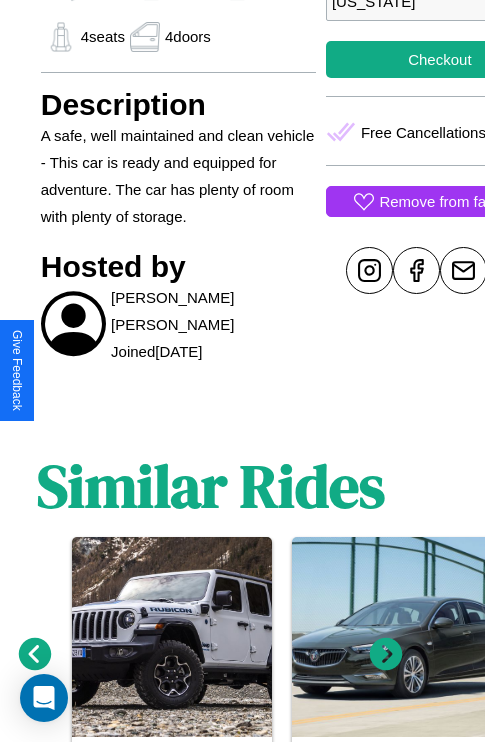 scroll, scrollTop: 619, scrollLeft: 64, axis: both 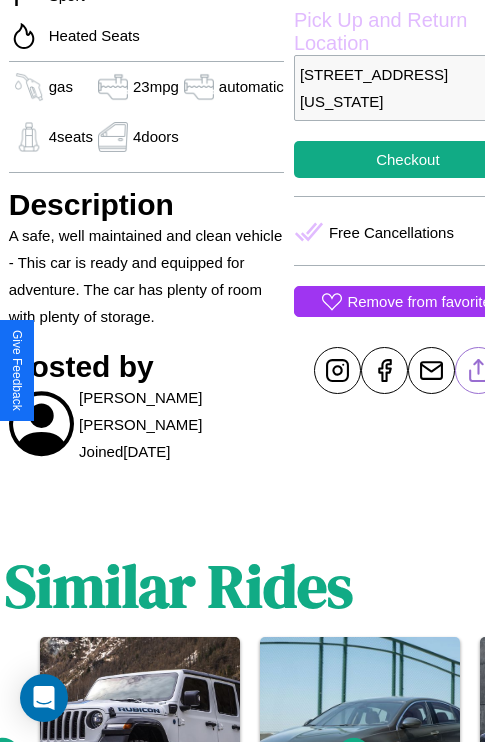 click 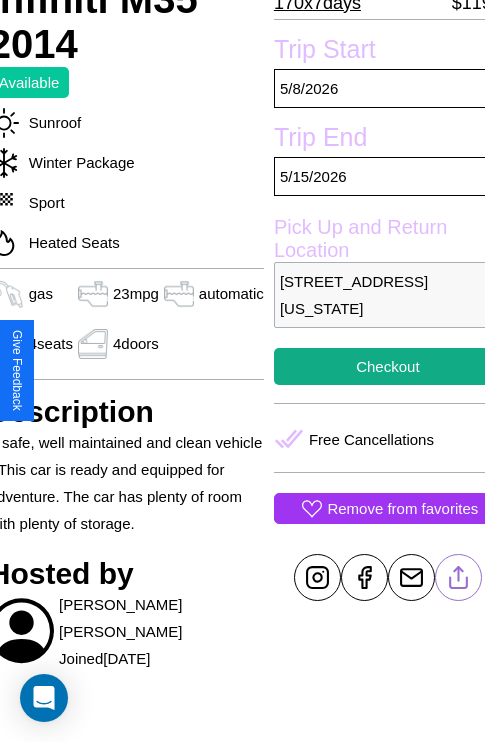 scroll, scrollTop: 408, scrollLeft: 84, axis: both 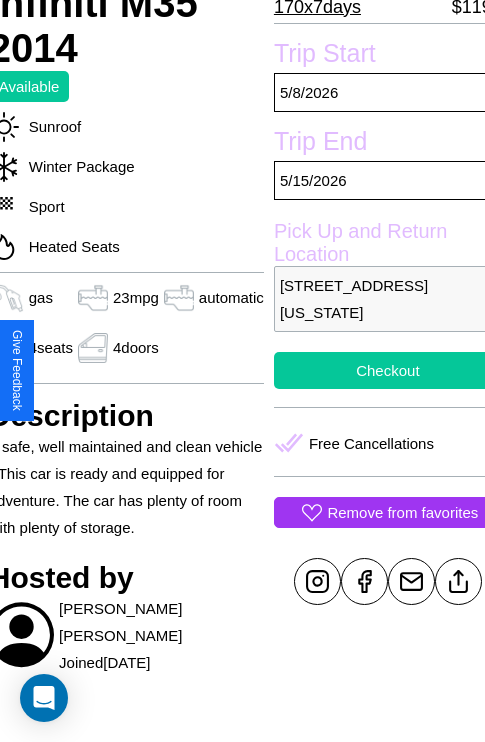 click on "Checkout" at bounding box center [388, 370] 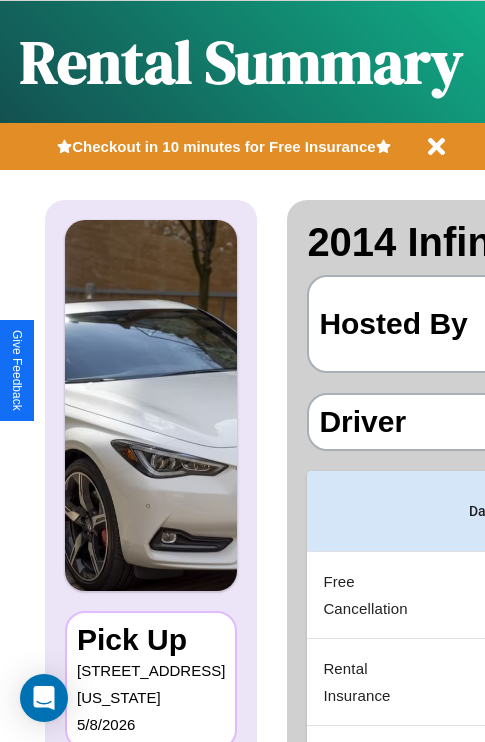 scroll, scrollTop: 0, scrollLeft: 378, axis: horizontal 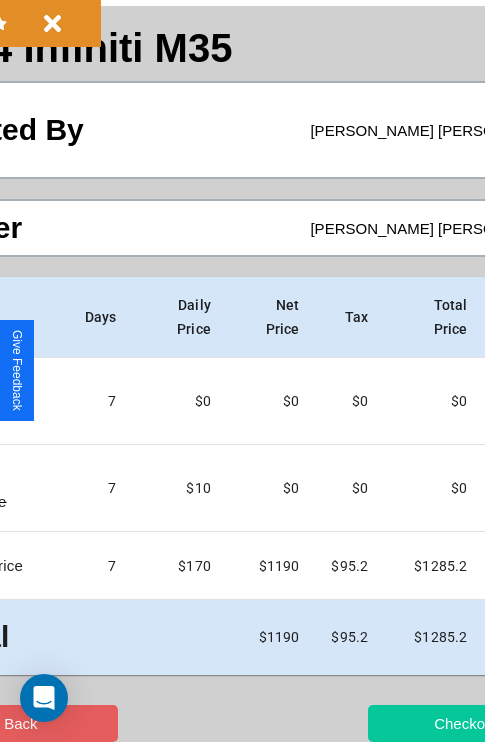 click on "Checkout" at bounding box center (465, 723) 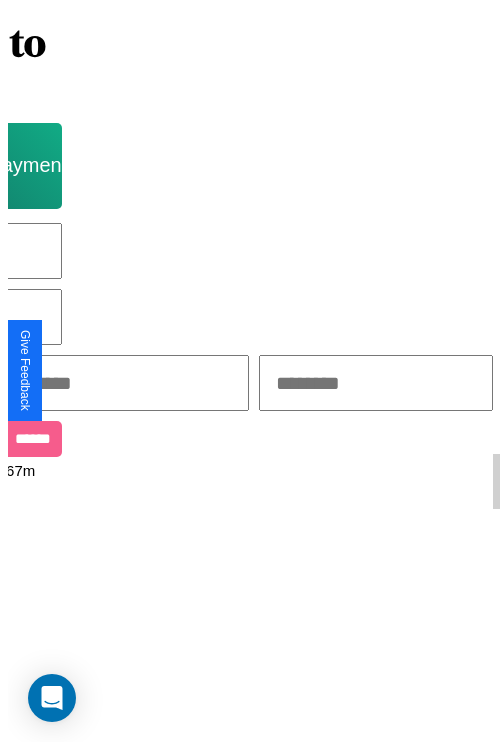 scroll, scrollTop: 0, scrollLeft: 0, axis: both 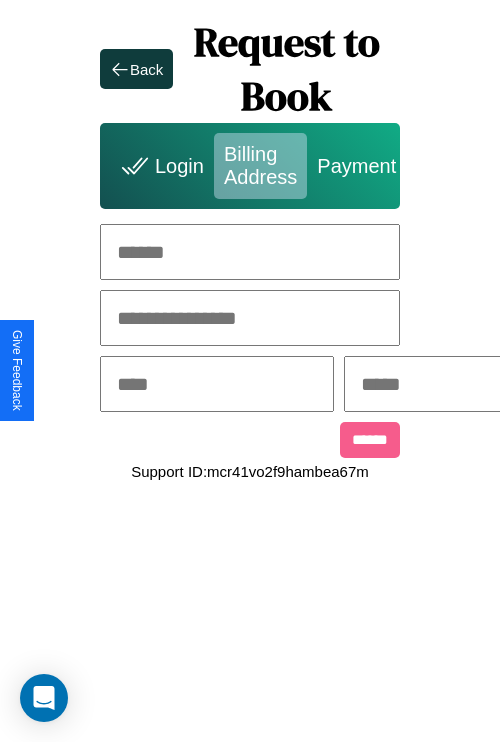 click at bounding box center (250, 252) 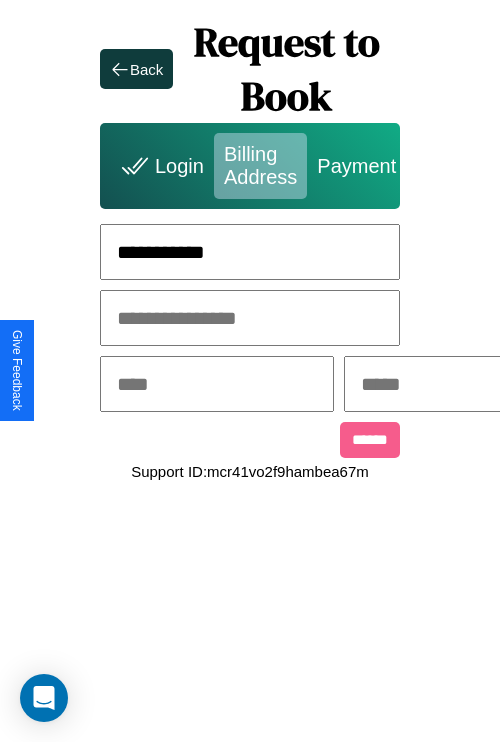type on "**********" 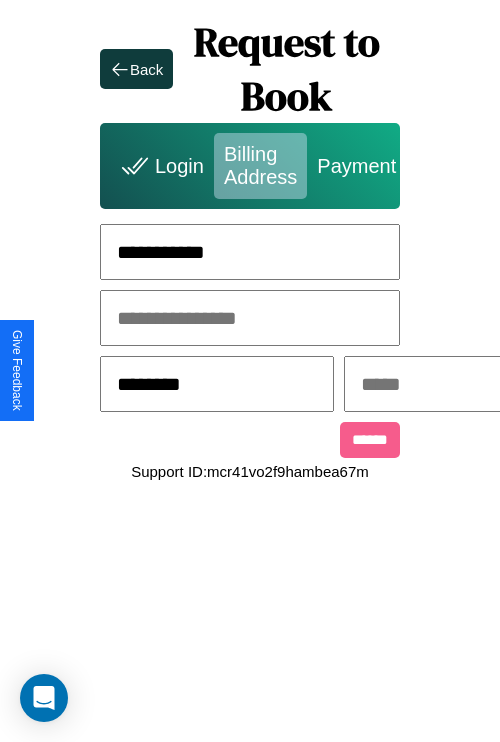 type on "********" 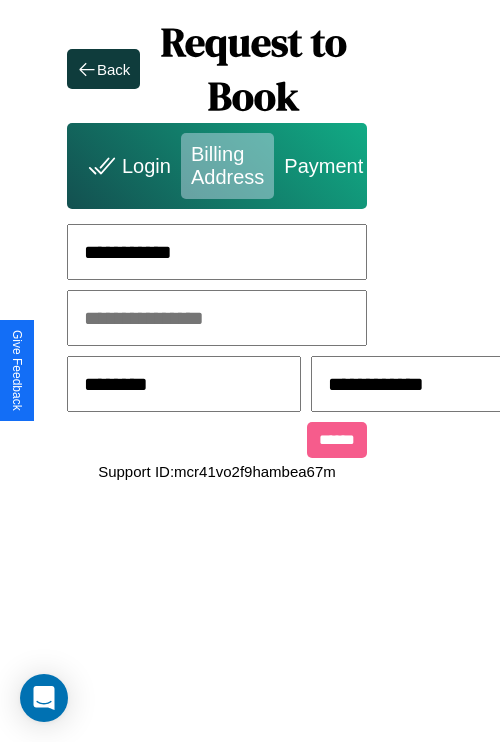 scroll, scrollTop: 0, scrollLeft: 44, axis: horizontal 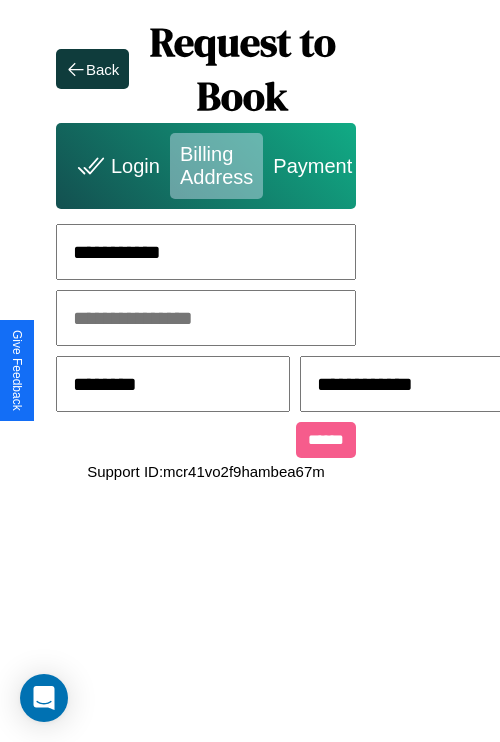 type on "**********" 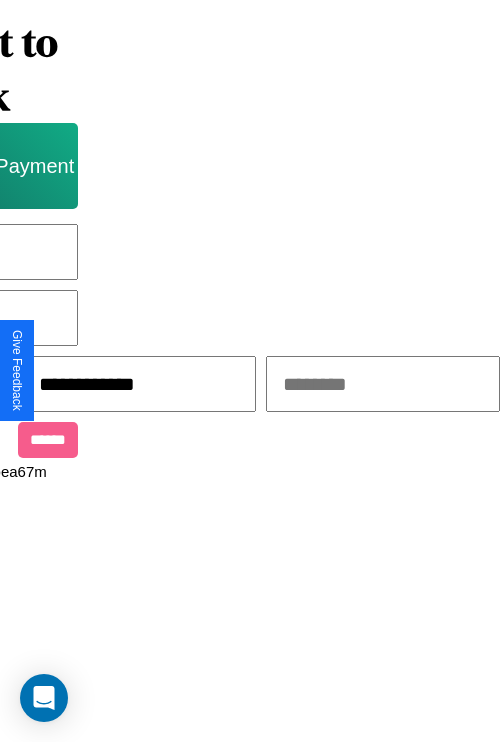click at bounding box center (383, 384) 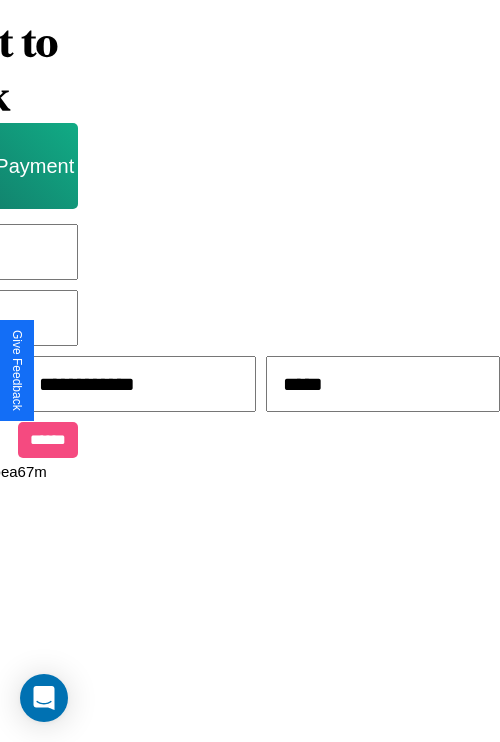 type on "*****" 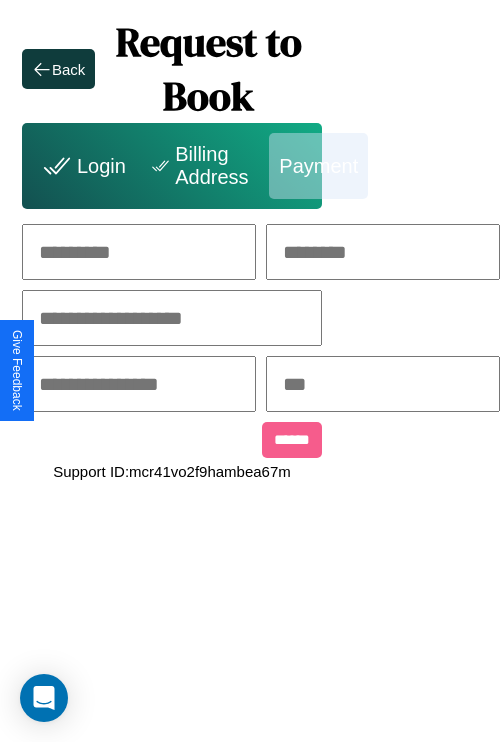 scroll, scrollTop: 0, scrollLeft: 208, axis: horizontal 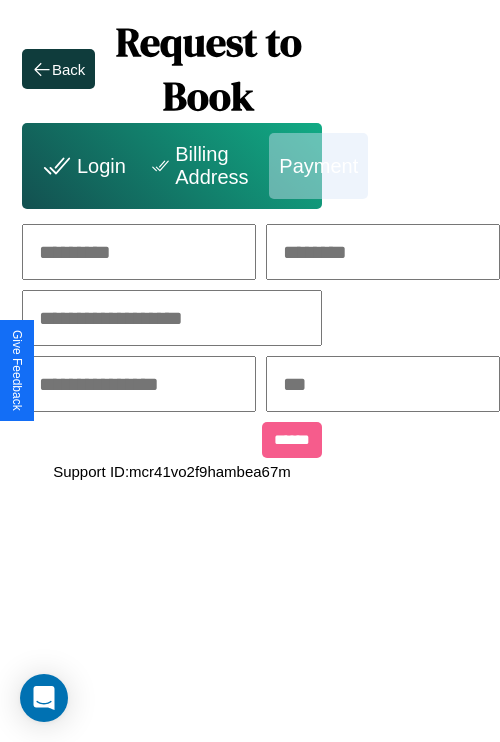 click at bounding box center [139, 252] 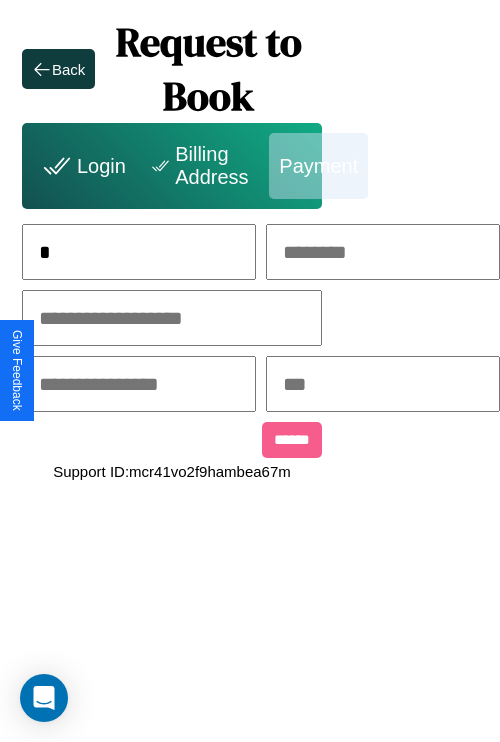 scroll, scrollTop: 0, scrollLeft: 130, axis: horizontal 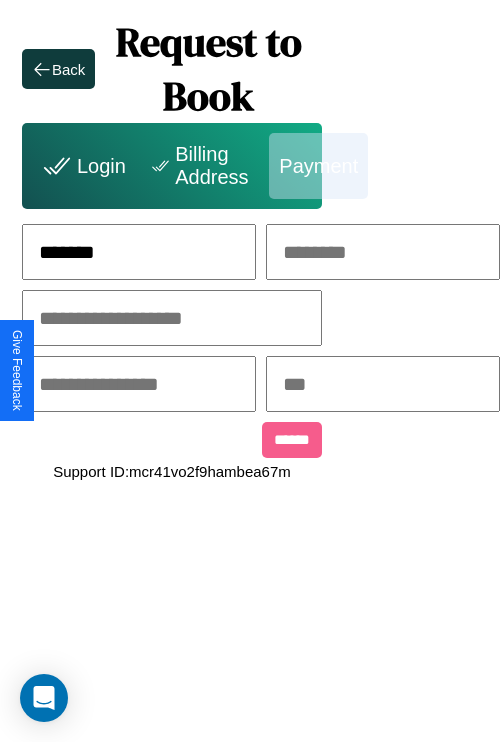 type on "*******" 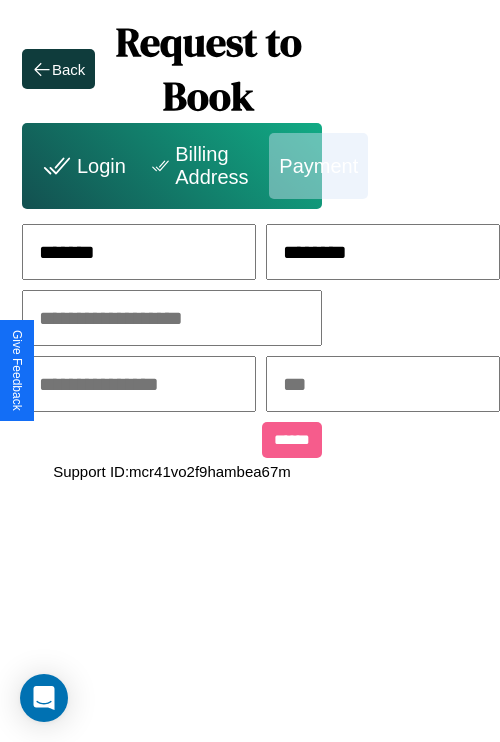 type on "********" 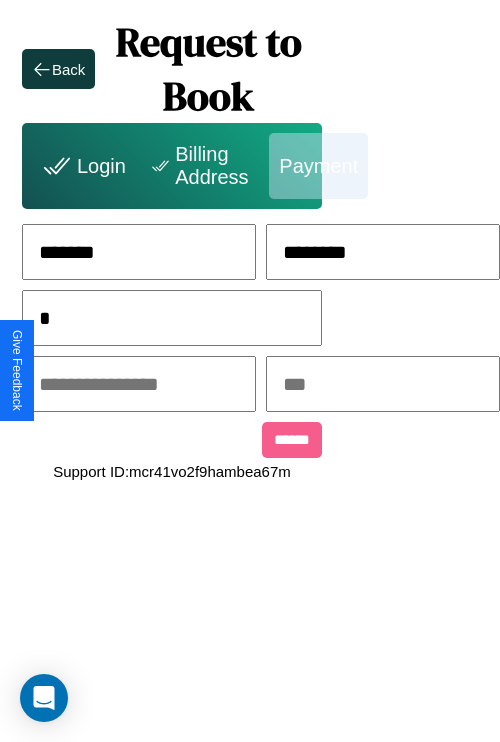 scroll, scrollTop: 0, scrollLeft: 128, axis: horizontal 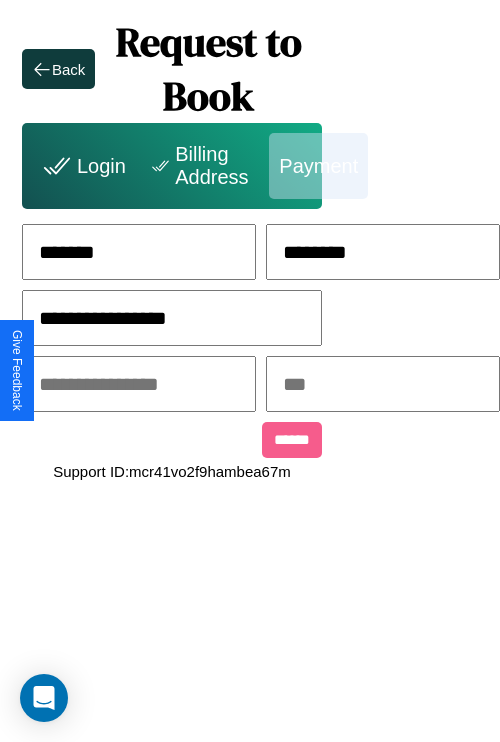 type on "**********" 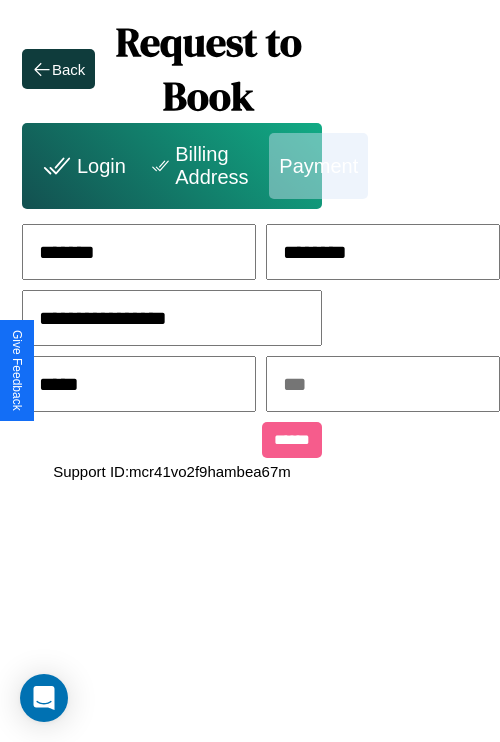 type on "*****" 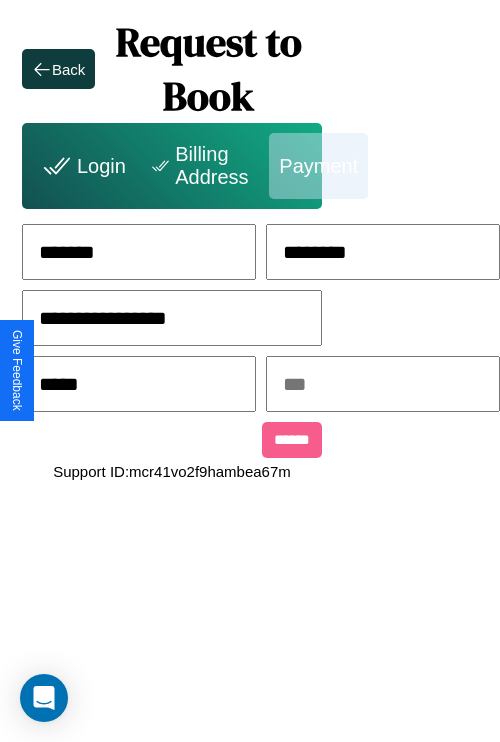 click at bounding box center [383, 384] 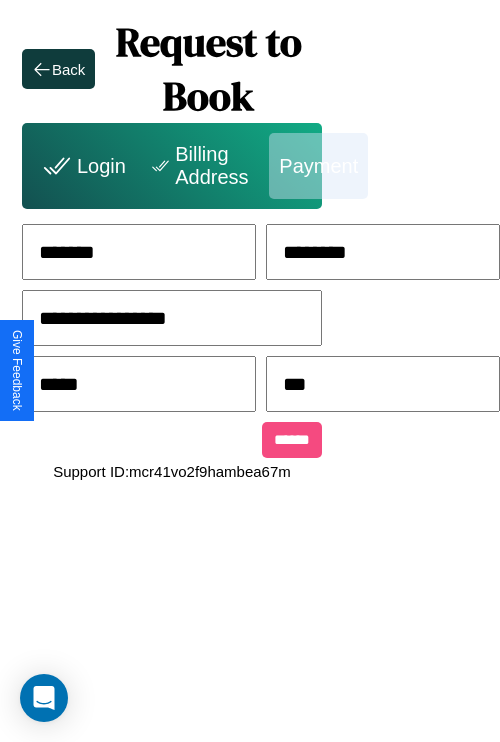 type on "***" 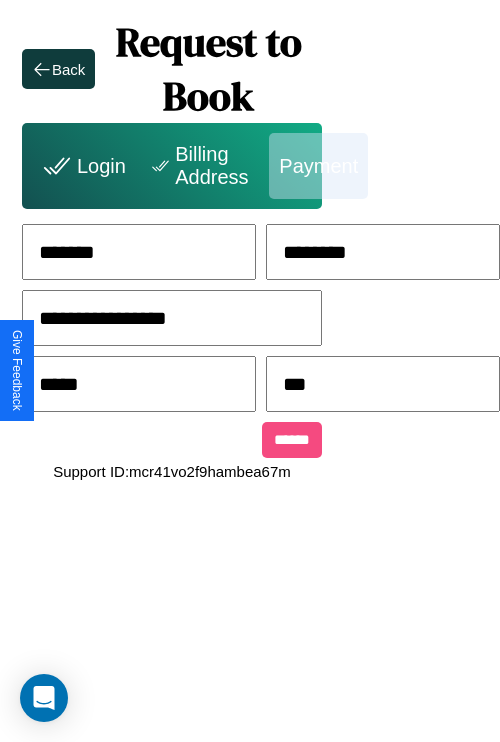 click on "******" at bounding box center (292, 440) 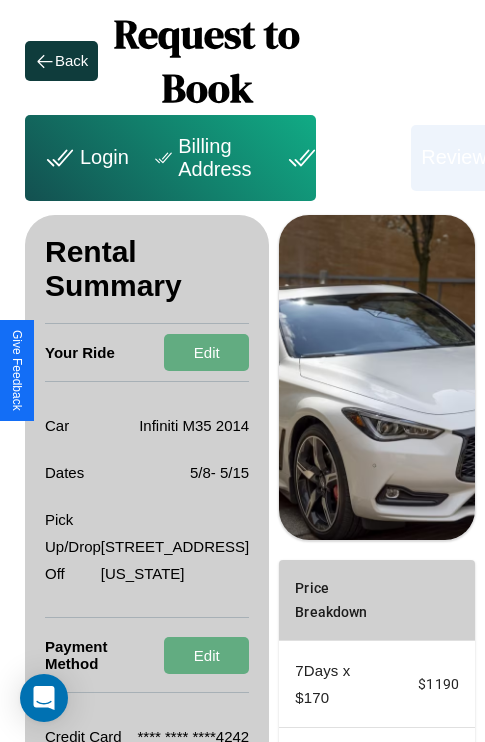 scroll, scrollTop: 509, scrollLeft: 72, axis: both 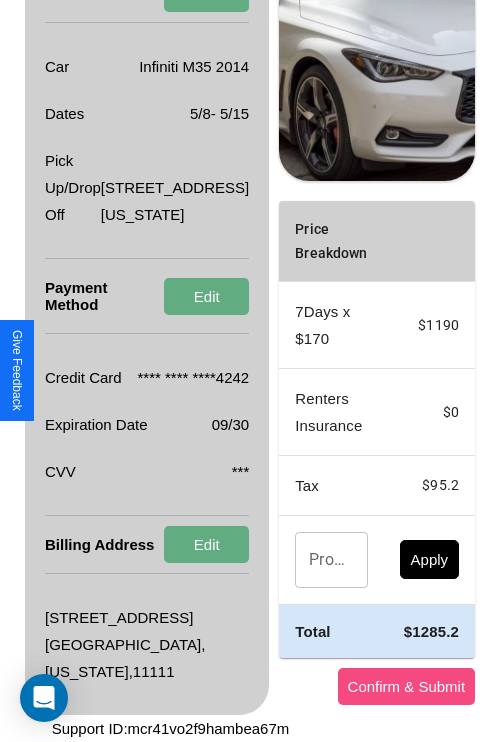 click on "Confirm & Submit" at bounding box center (407, 686) 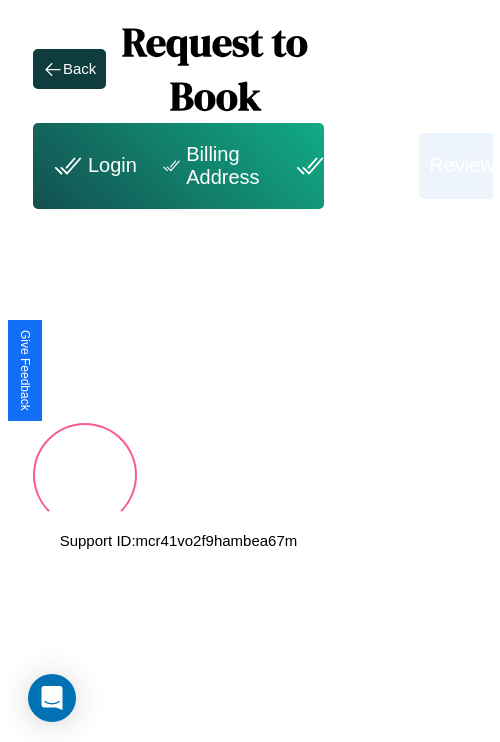 scroll, scrollTop: 0, scrollLeft: 72, axis: horizontal 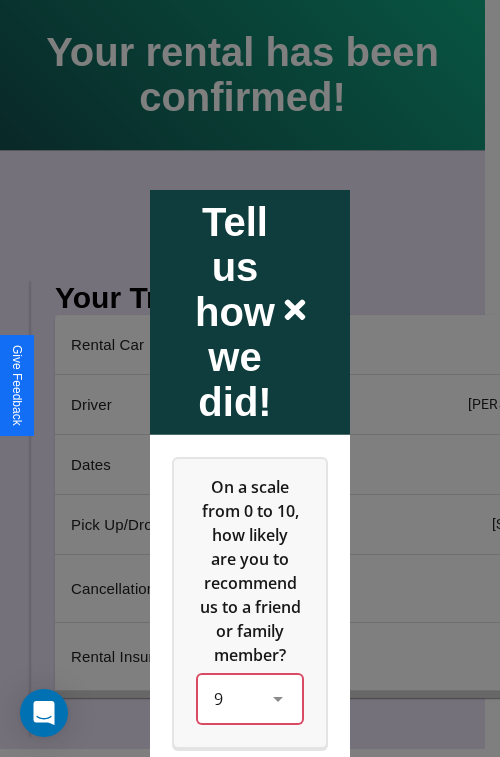 click on "9" at bounding box center [250, 698] 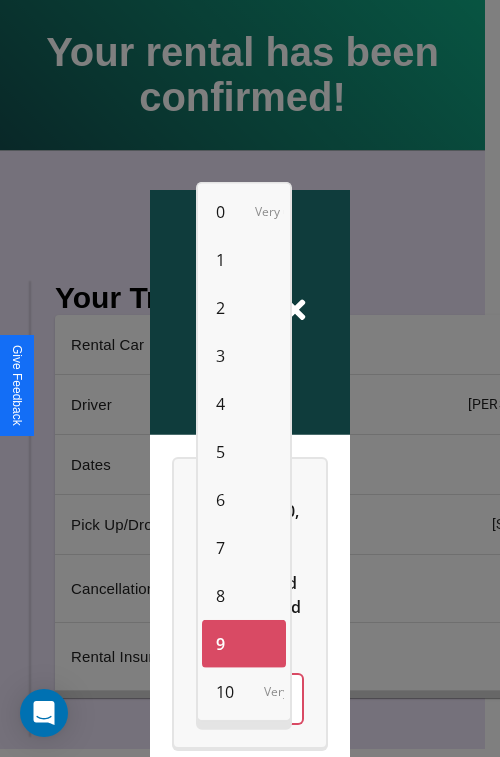 click on "3" at bounding box center (220, 356) 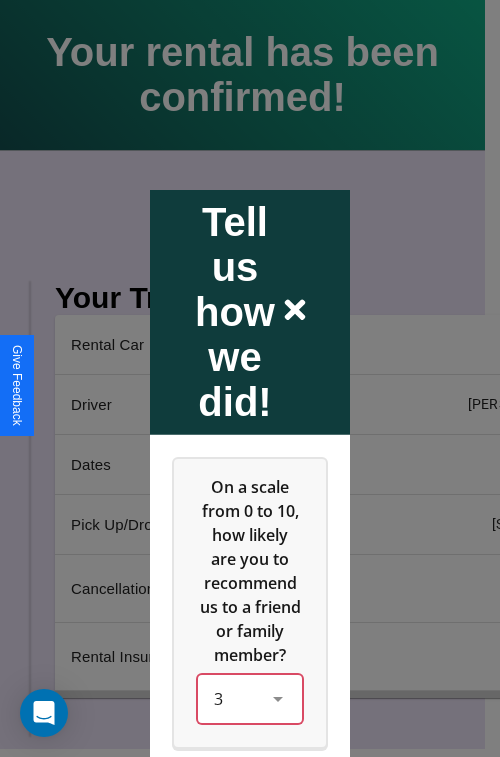 scroll, scrollTop: 334, scrollLeft: 0, axis: vertical 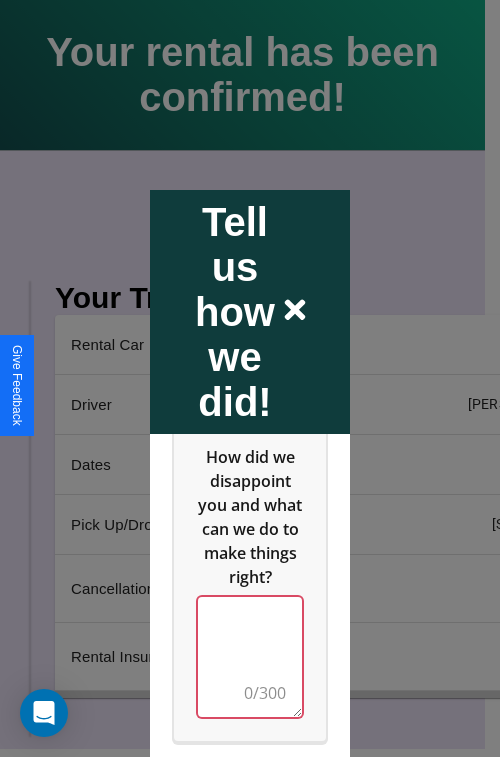 click at bounding box center (250, 656) 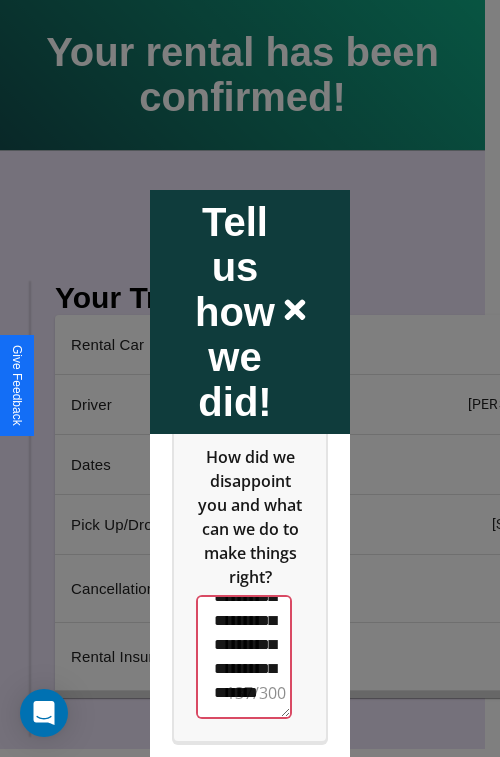 scroll, scrollTop: 564, scrollLeft: 0, axis: vertical 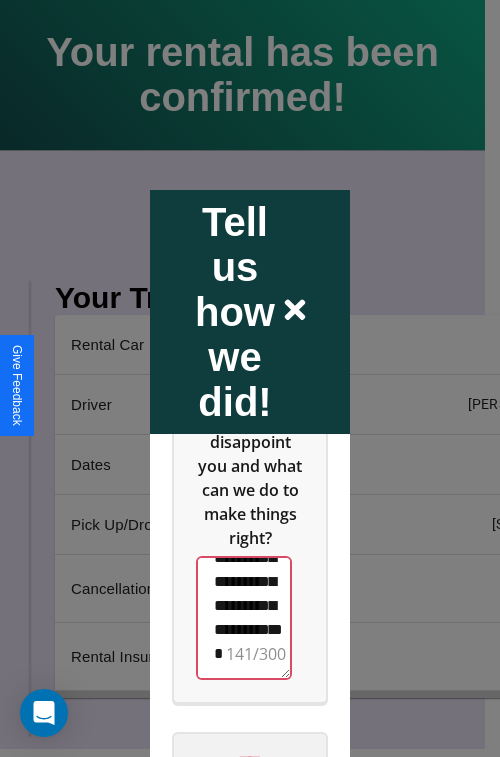 type on "**********" 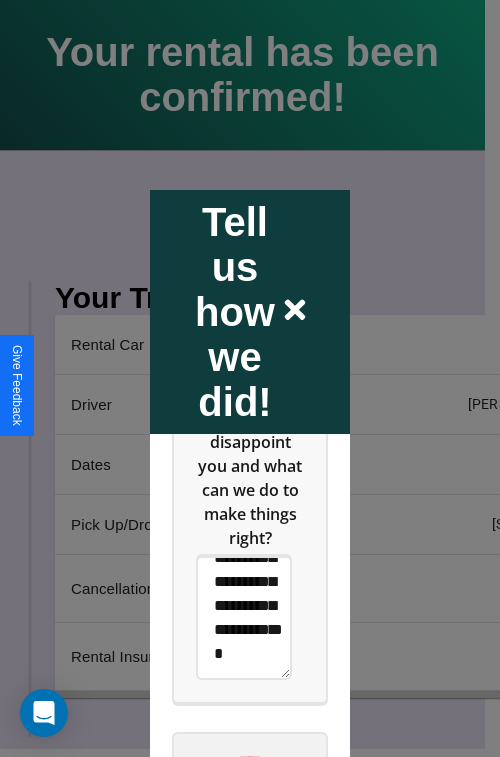 click on "****" at bounding box center [250, 761] 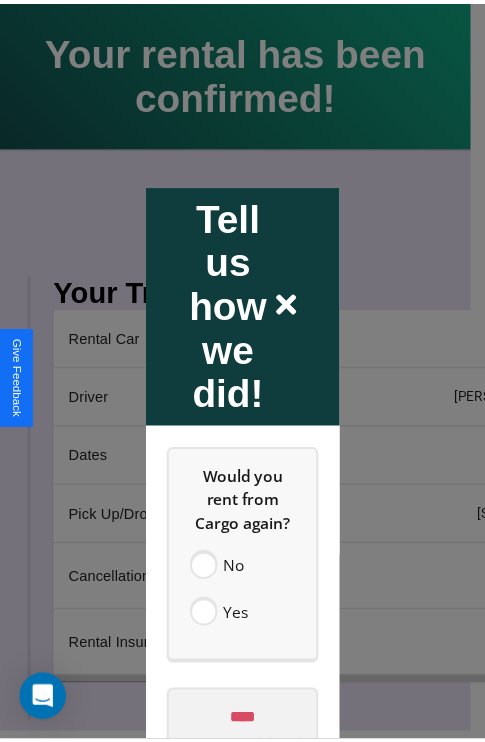 scroll, scrollTop: 0, scrollLeft: 0, axis: both 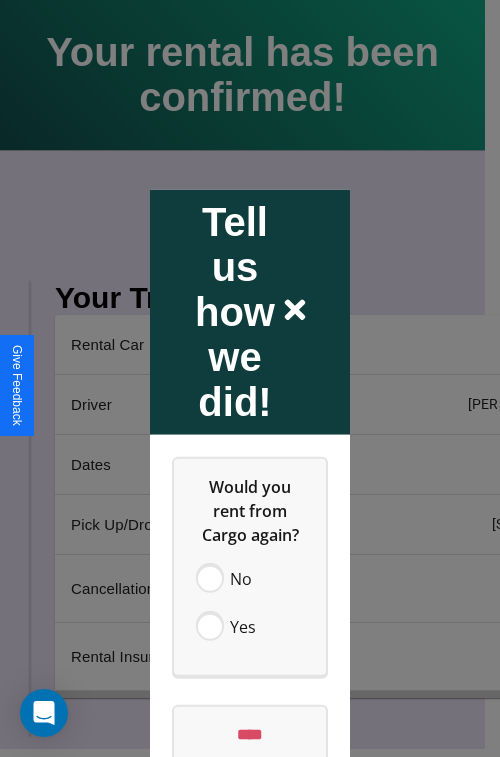 click at bounding box center (250, 378) 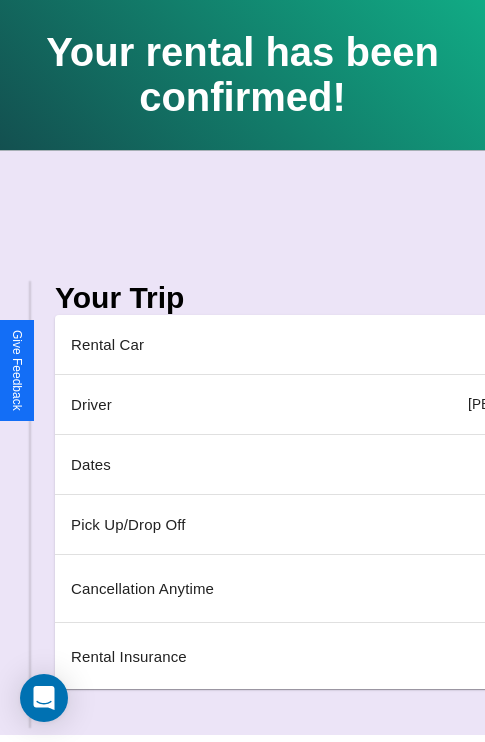 scroll, scrollTop: 0, scrollLeft: 235, axis: horizontal 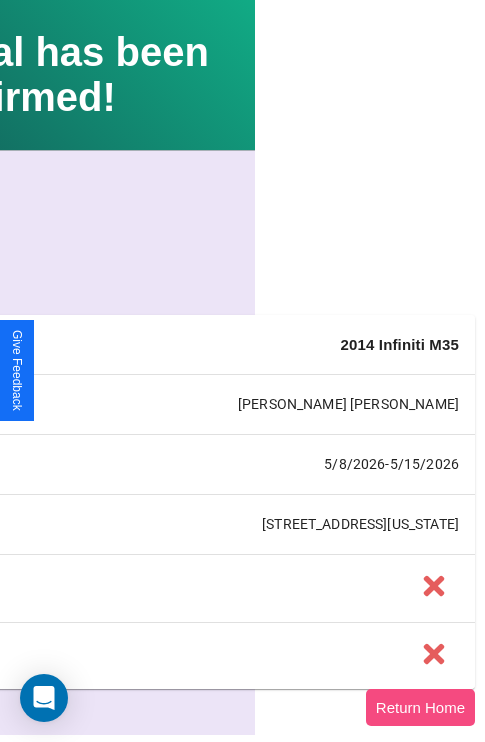 click on "Return Home" at bounding box center (420, 707) 